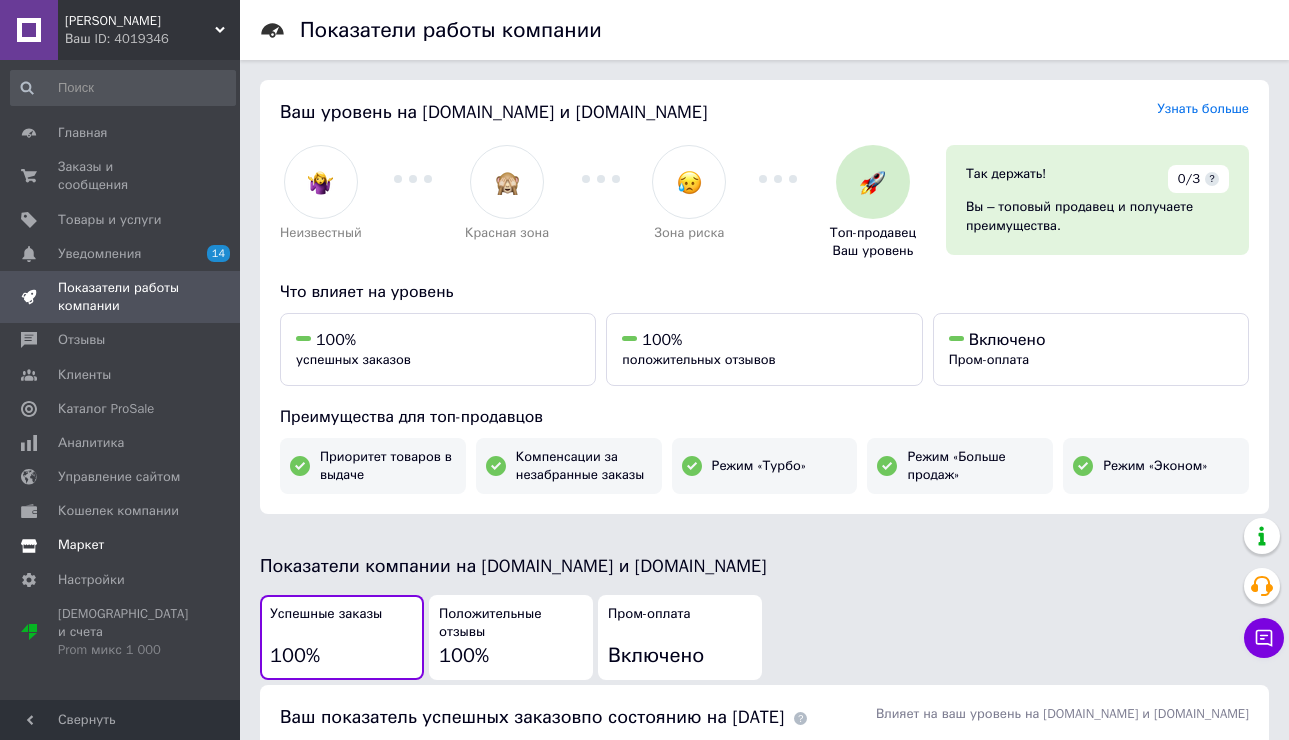 scroll, scrollTop: 0, scrollLeft: 0, axis: both 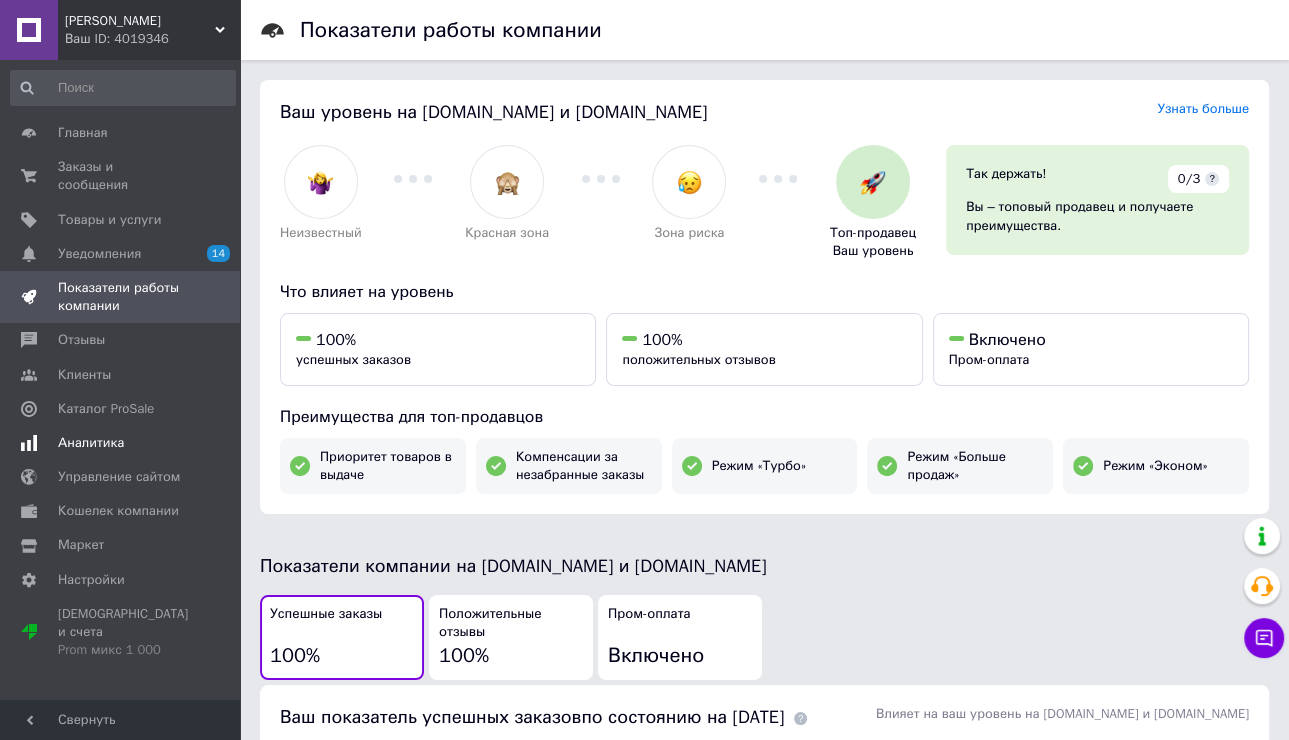 click on "Аналитика" at bounding box center [121, 443] 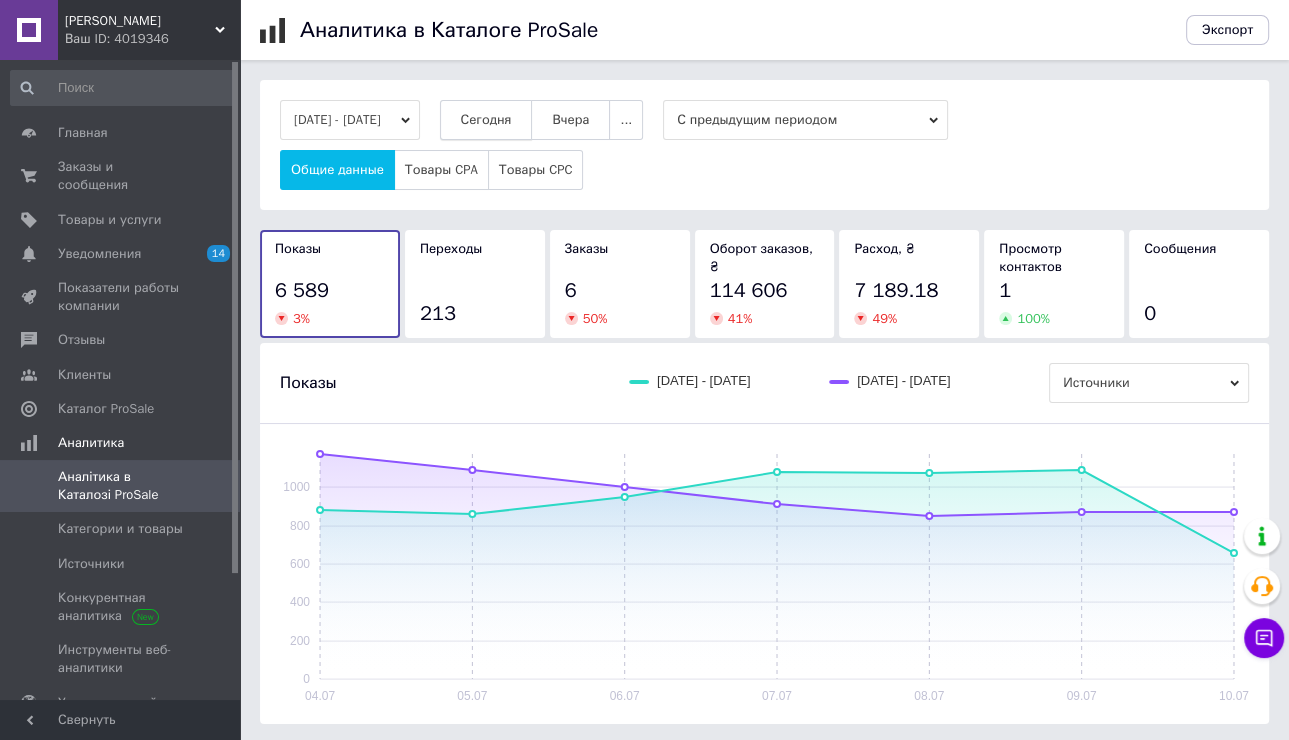 click on "Сегодня" at bounding box center (486, 120) 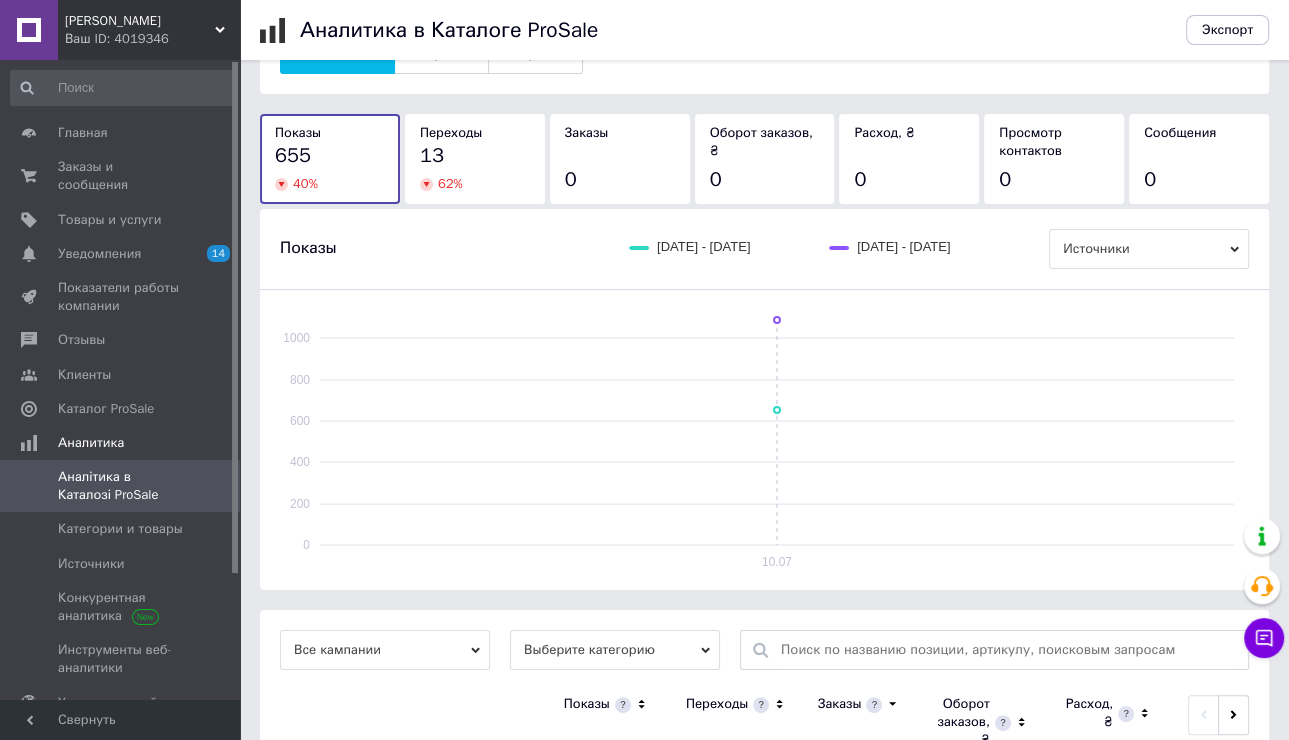 scroll, scrollTop: 260, scrollLeft: 0, axis: vertical 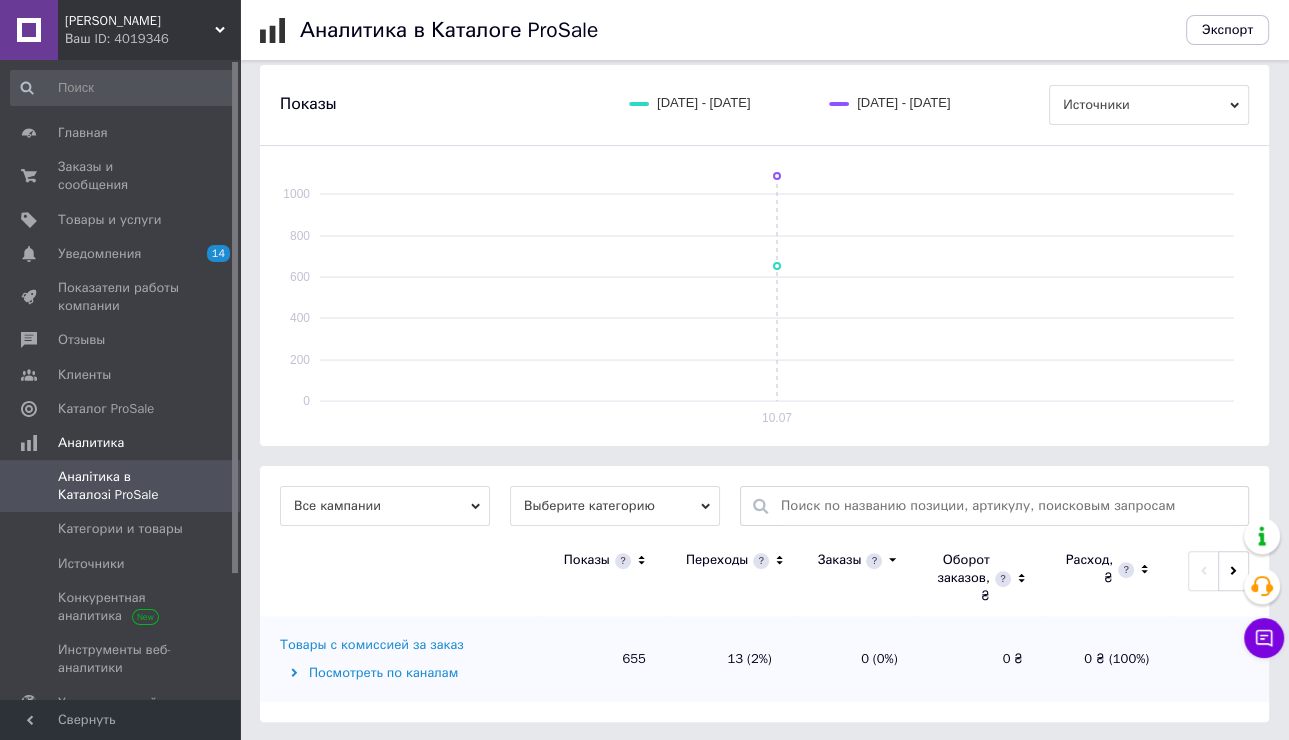 click on "Выберите категорию" at bounding box center [615, 506] 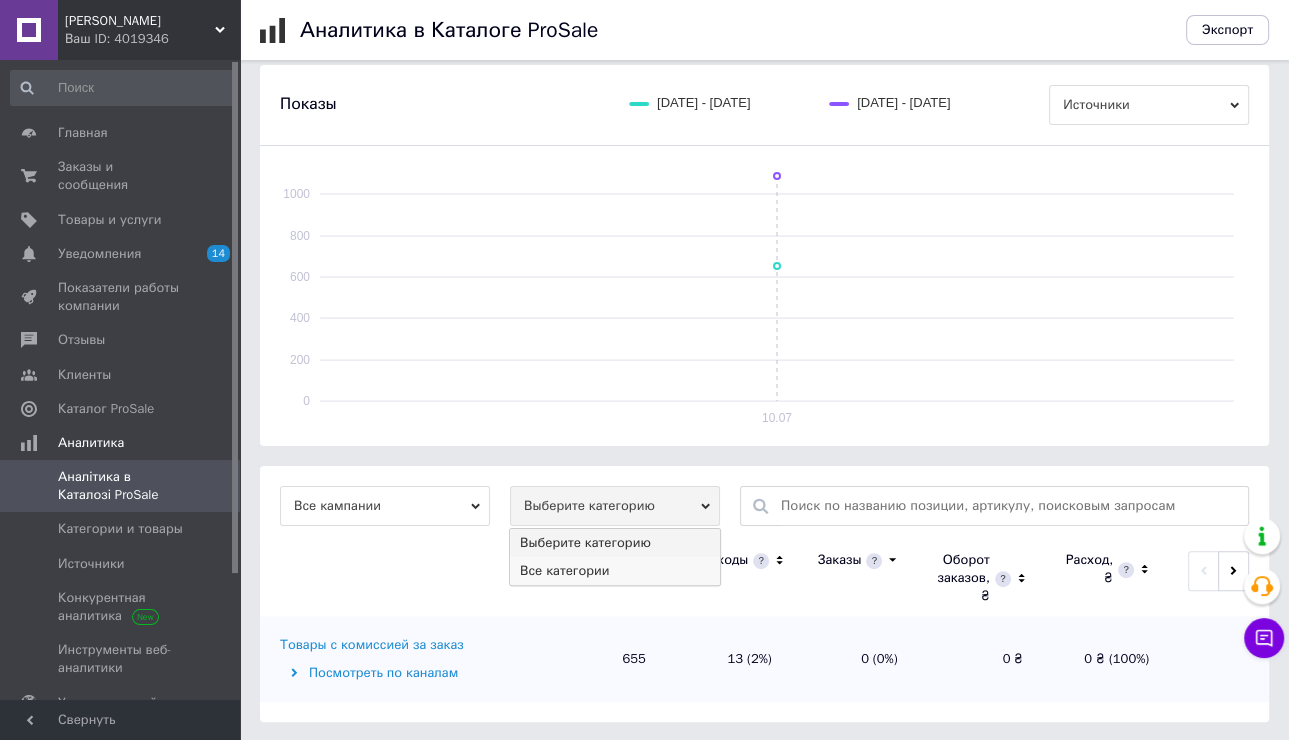 click on "Все категории" at bounding box center [615, 571] 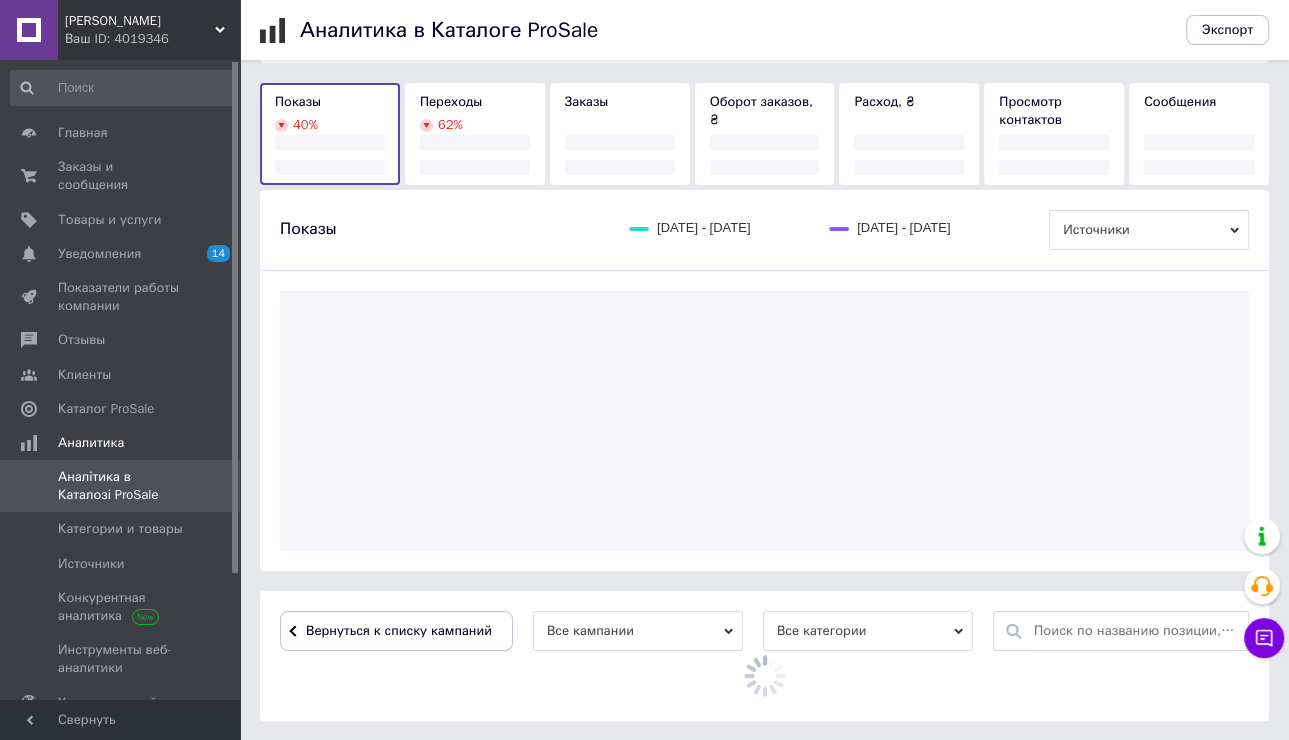 scroll, scrollTop: 260, scrollLeft: 0, axis: vertical 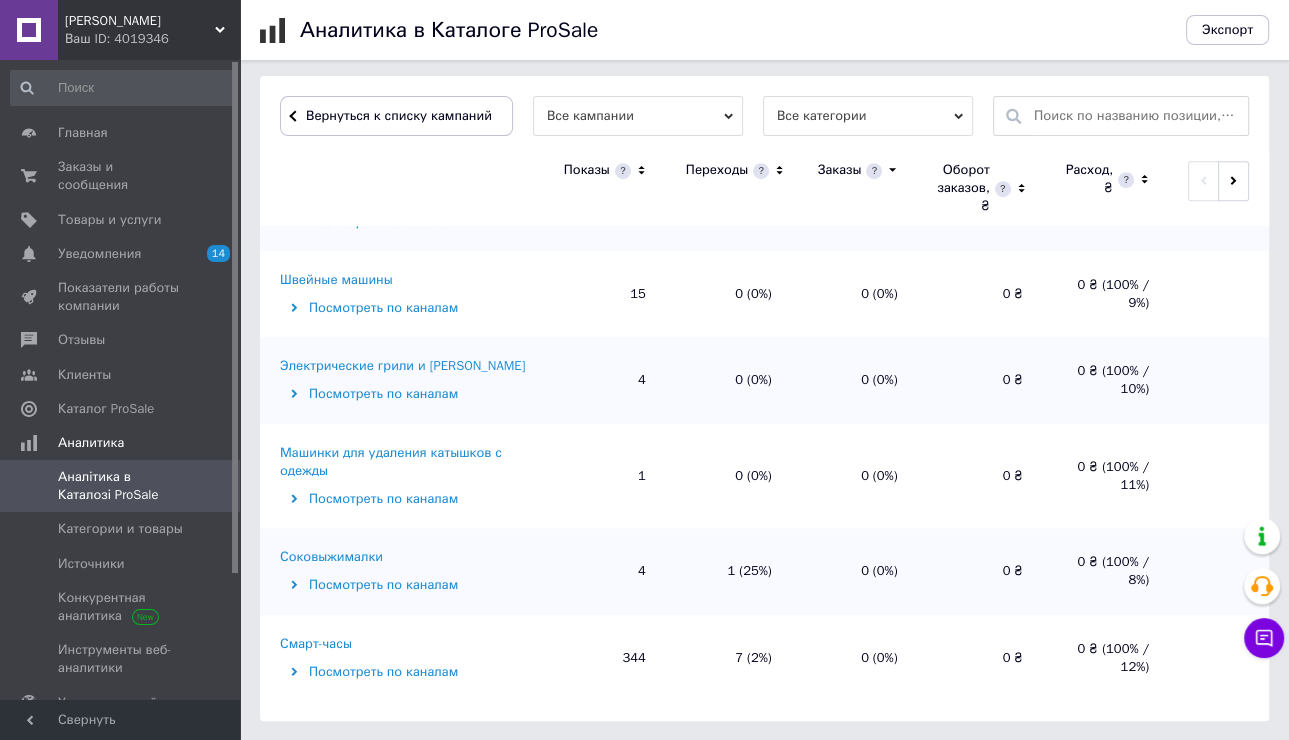 click on "Смарт-часы" at bounding box center [316, 644] 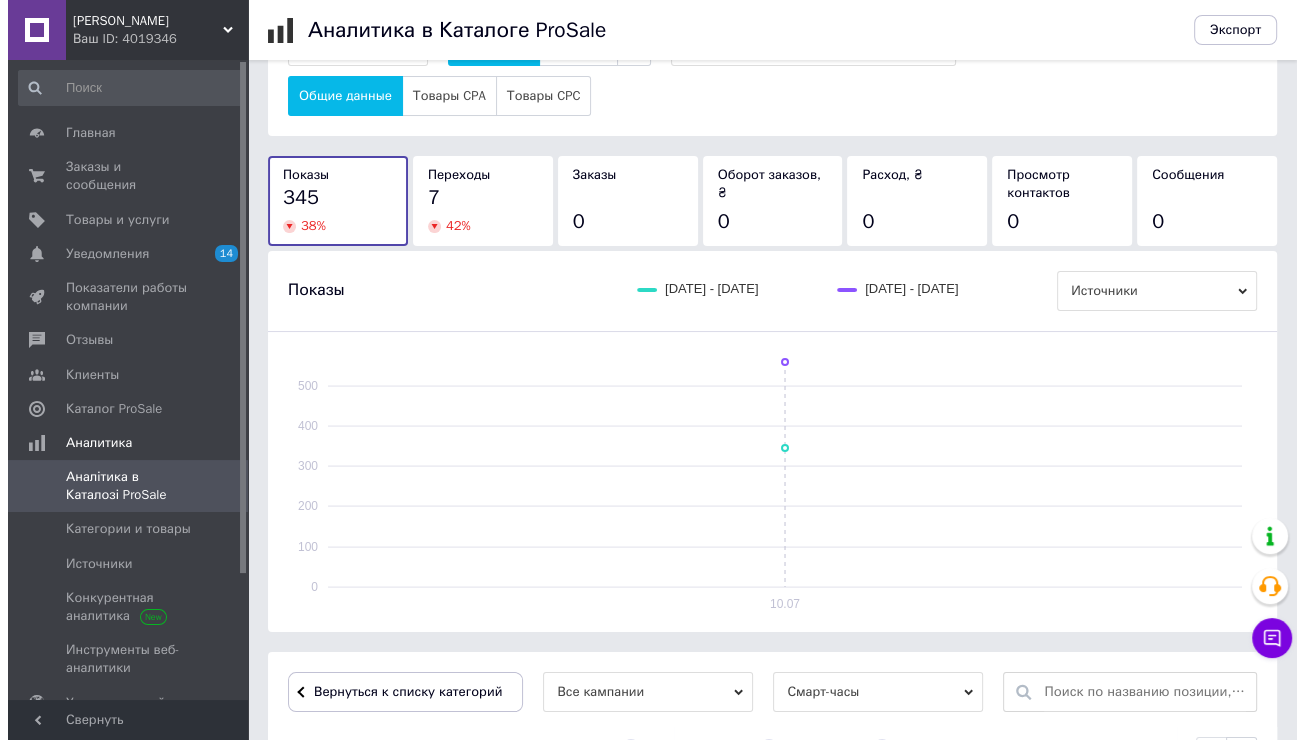 scroll, scrollTop: 0, scrollLeft: 0, axis: both 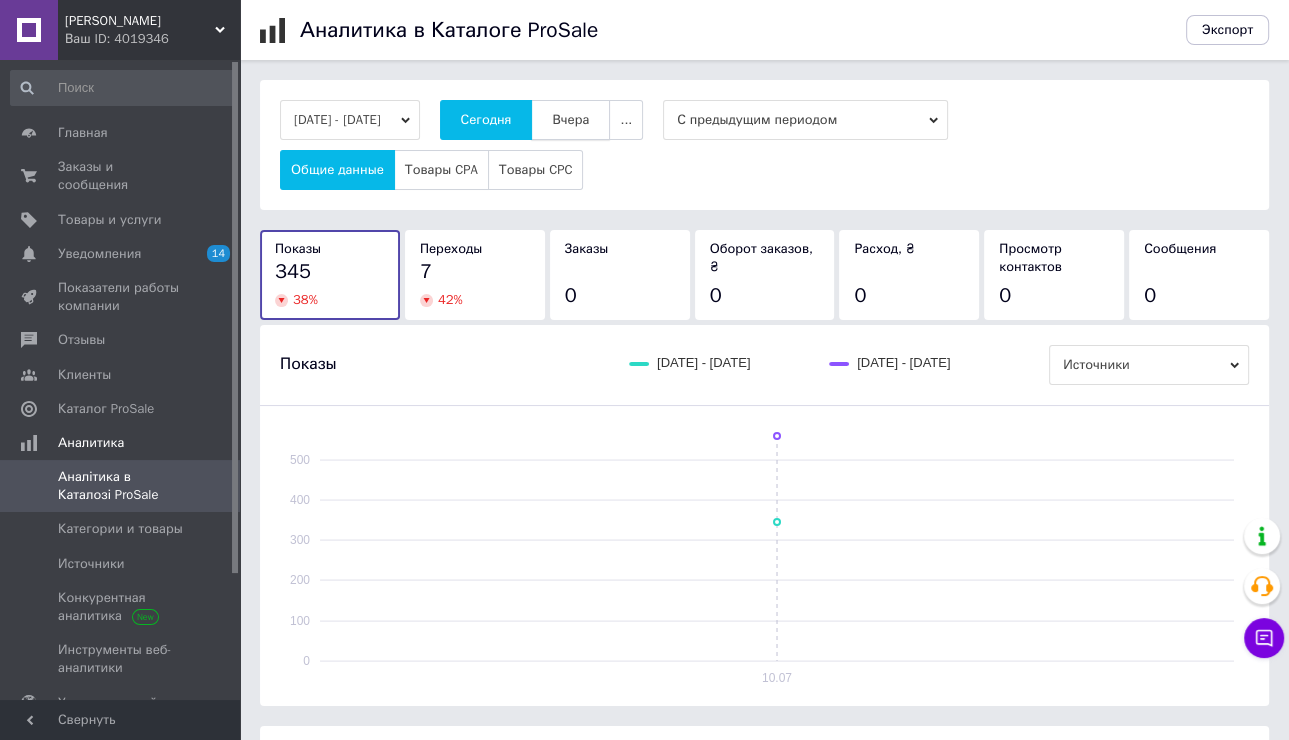 click on "Вчера" at bounding box center [570, 120] 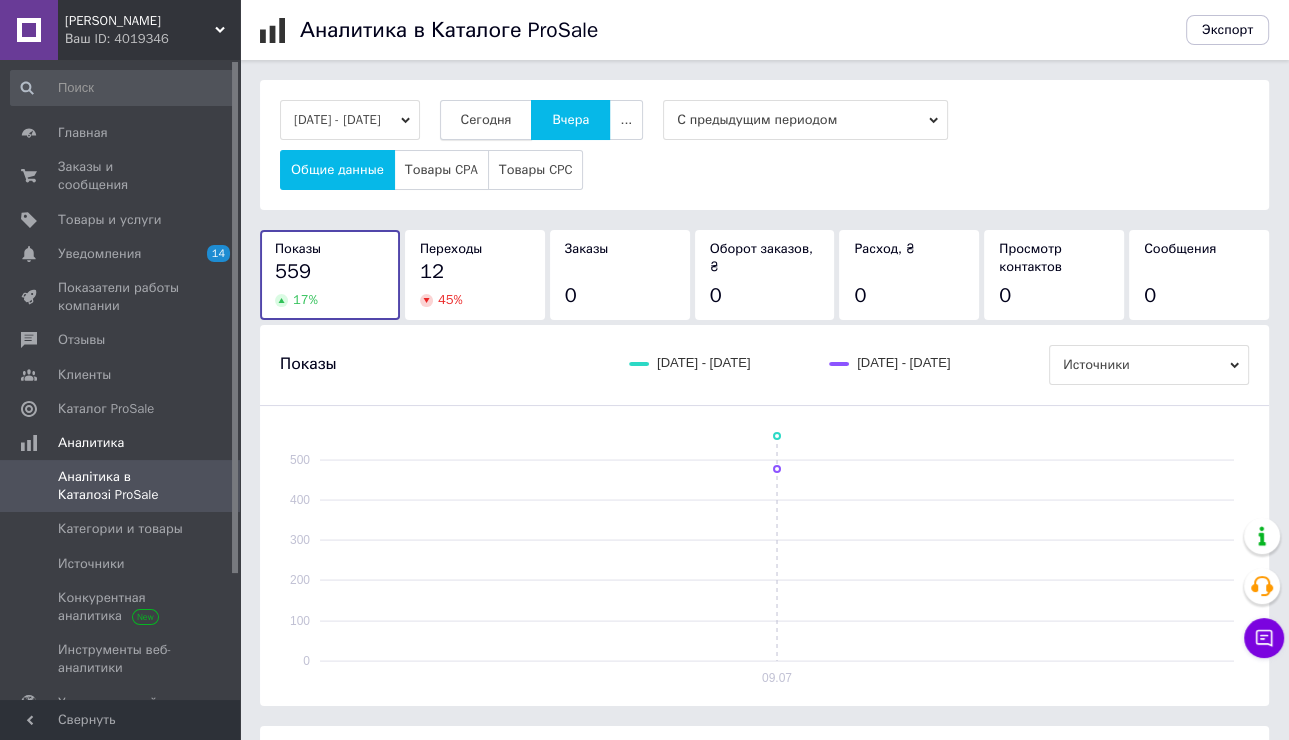 click on "Сегодня" at bounding box center (486, 120) 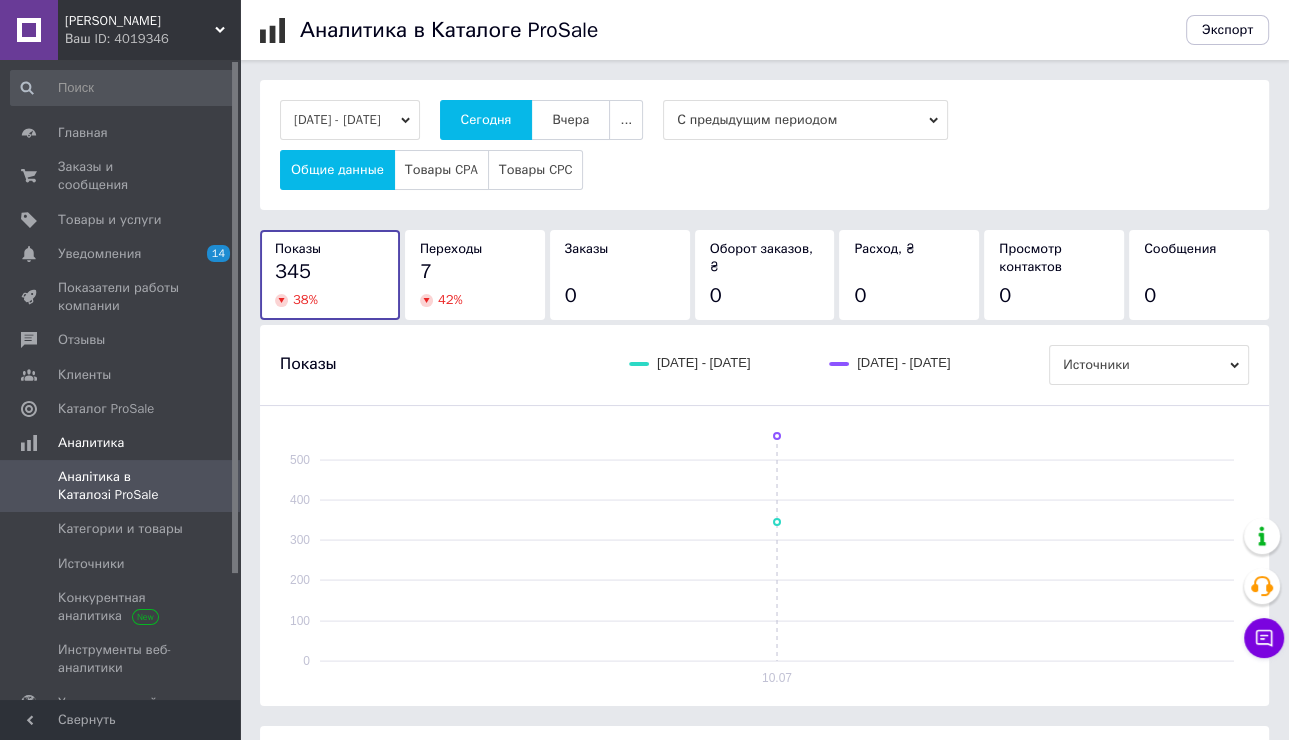 drag, startPoint x: 137, startPoint y: 167, endPoint x: 117, endPoint y: 85, distance: 84.40379 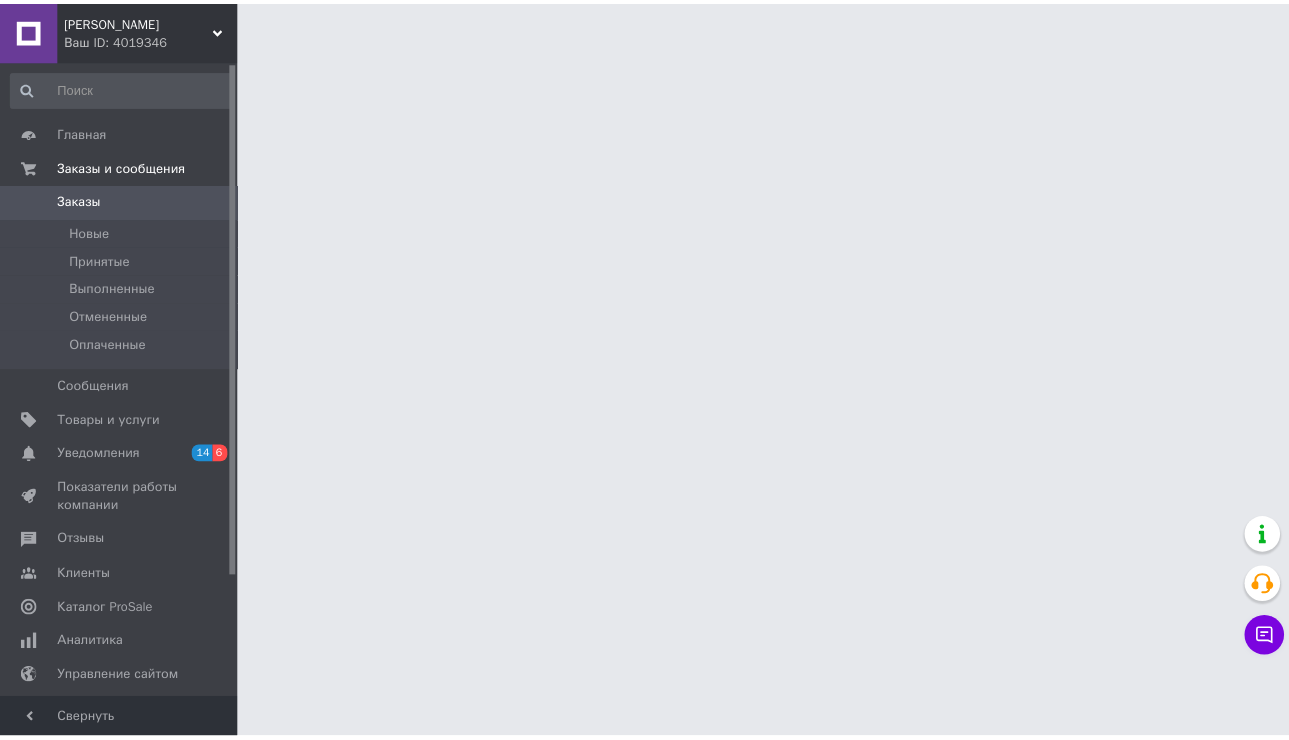 scroll, scrollTop: 0, scrollLeft: 0, axis: both 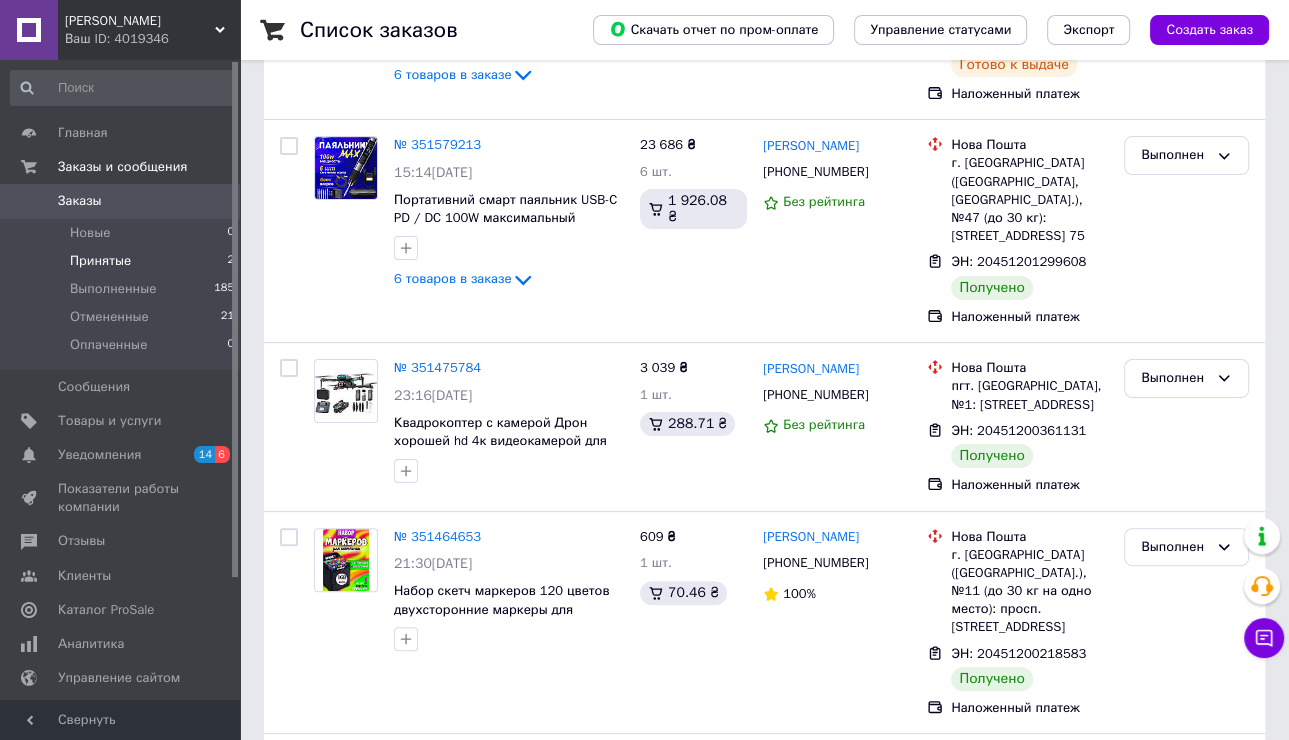 click on "Принятые 2" at bounding box center [123, 261] 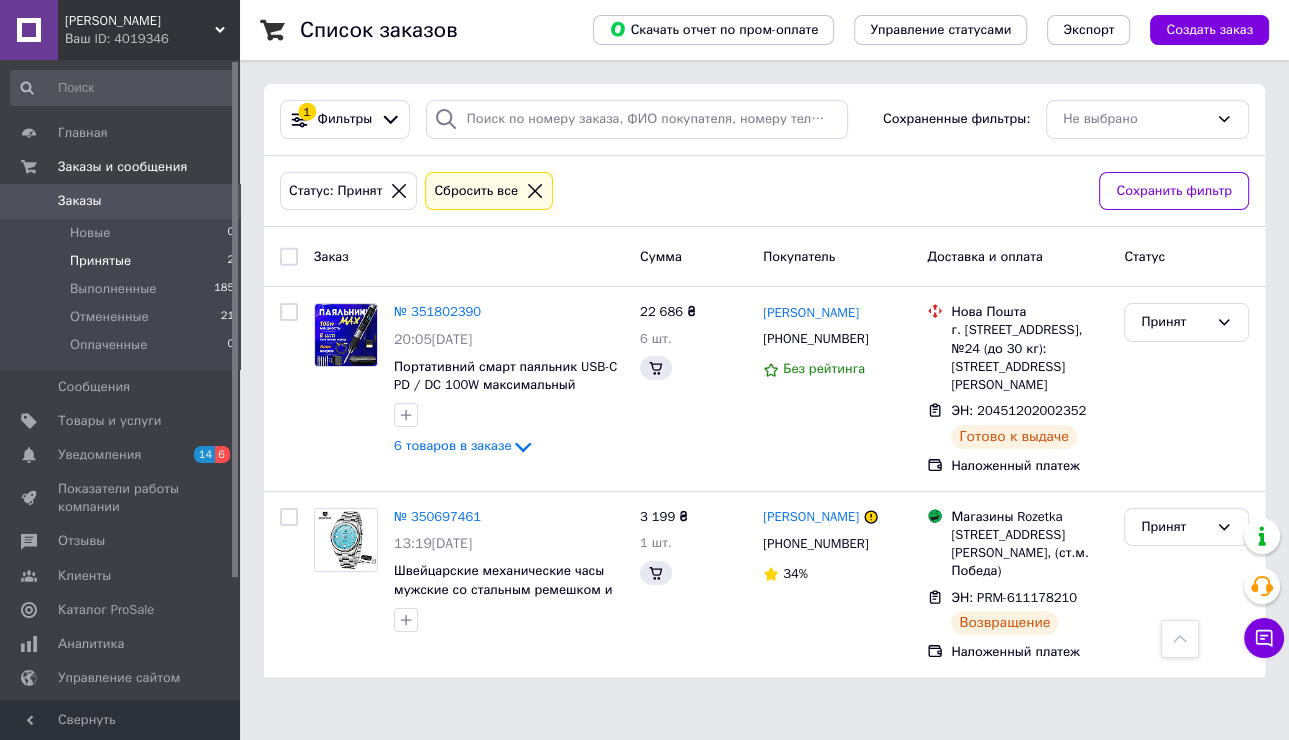 scroll, scrollTop: 0, scrollLeft: 0, axis: both 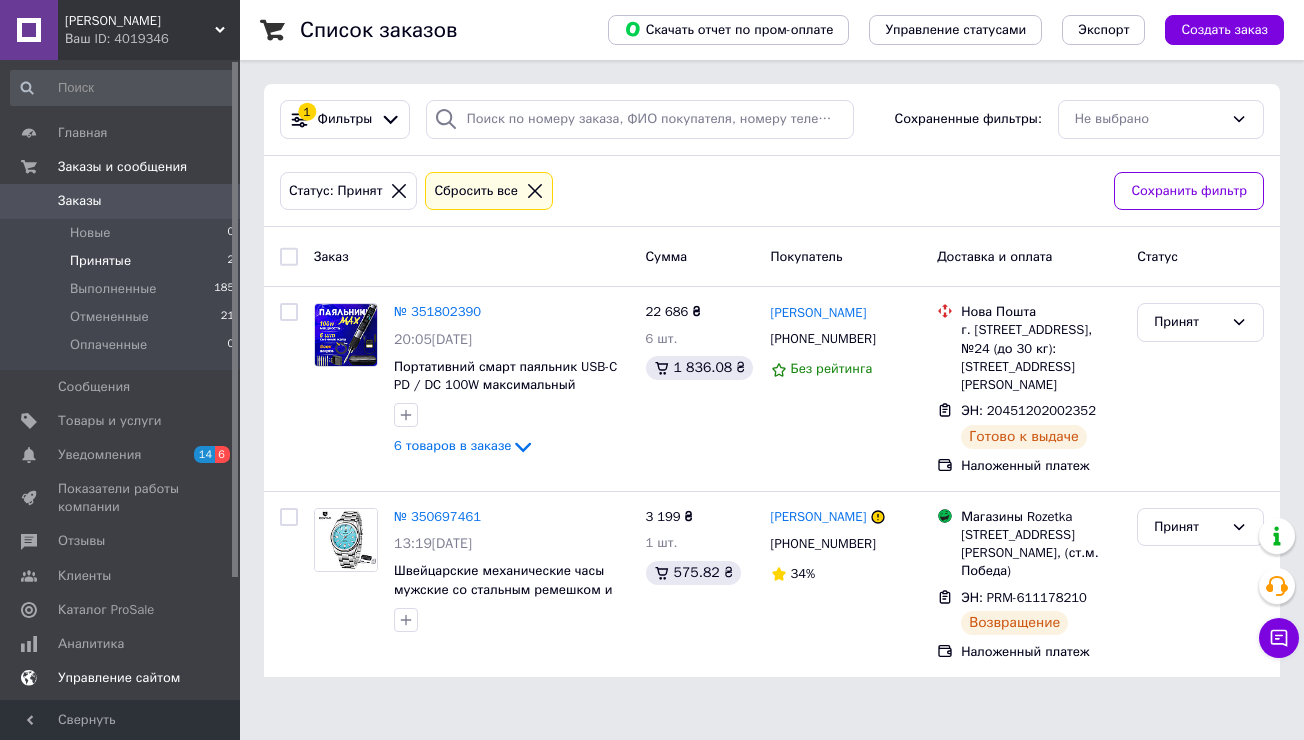 click on "14 6" at bounding box center (212, 455) 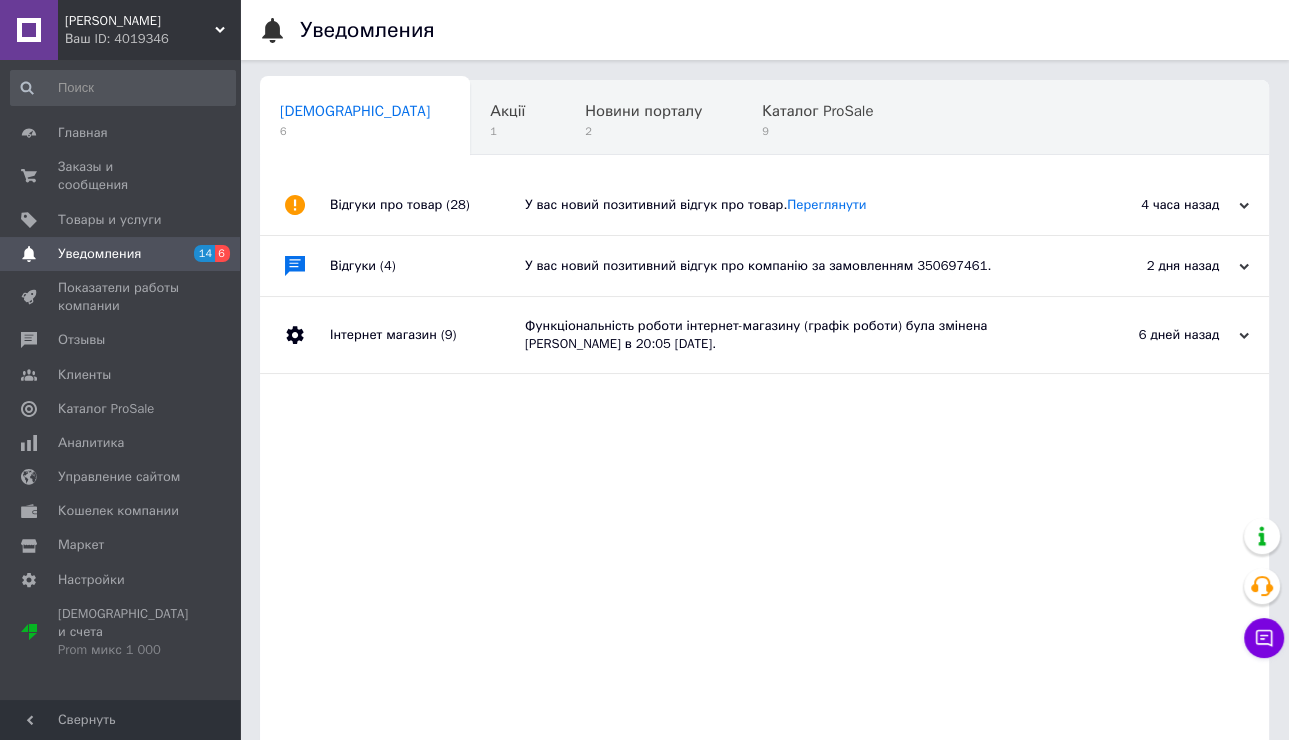 click on "У вас новий позитивний відгук про товар.  Переглянути" at bounding box center (787, 205) 